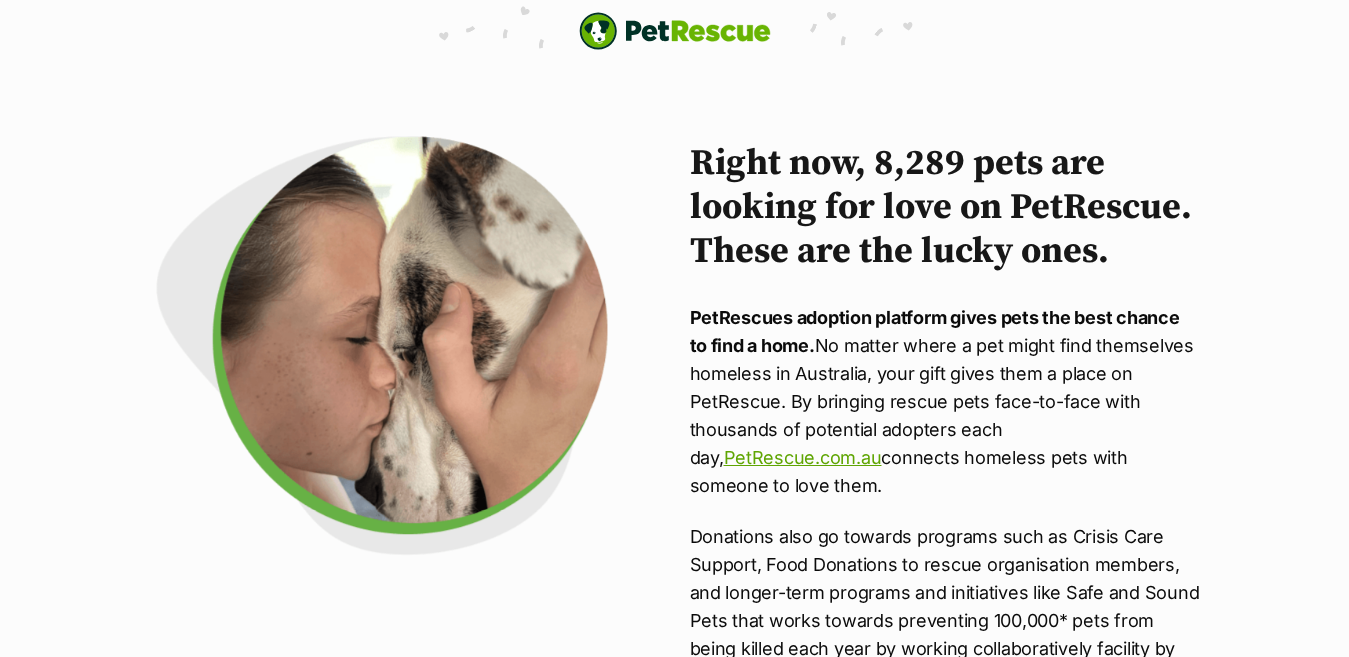 scroll, scrollTop: 0, scrollLeft: 0, axis: both 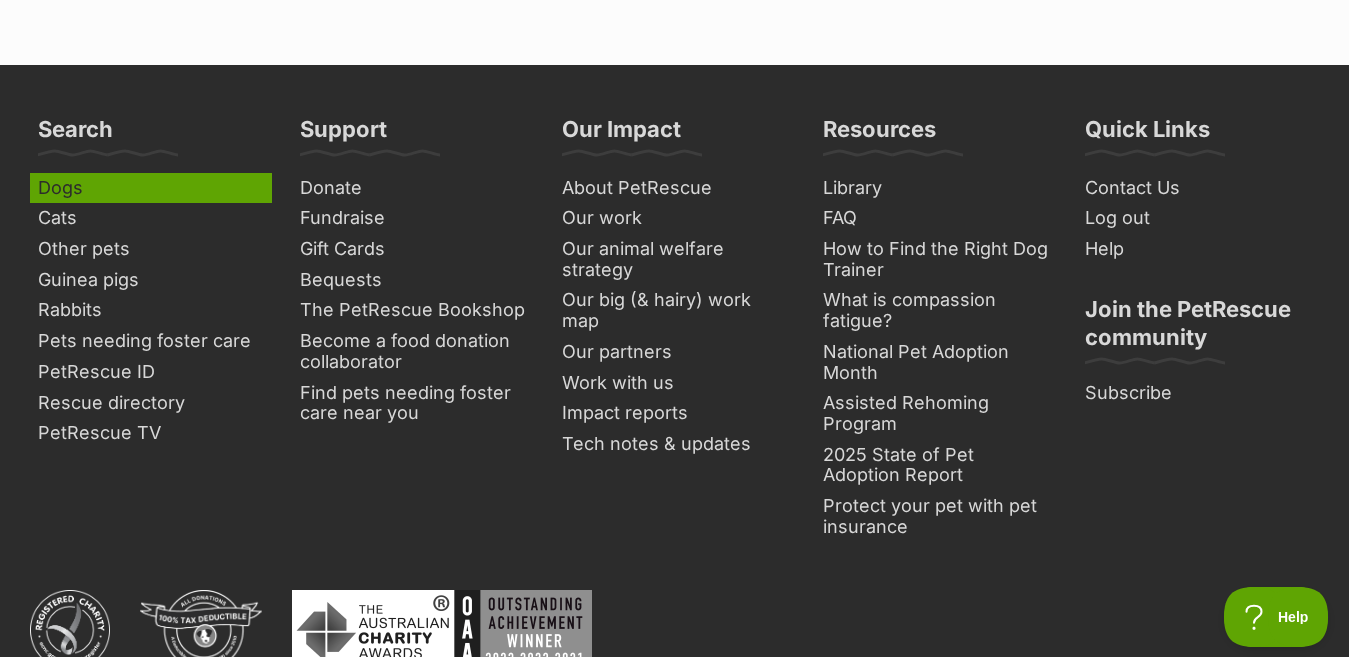 click on "Dogs" at bounding box center [151, 188] 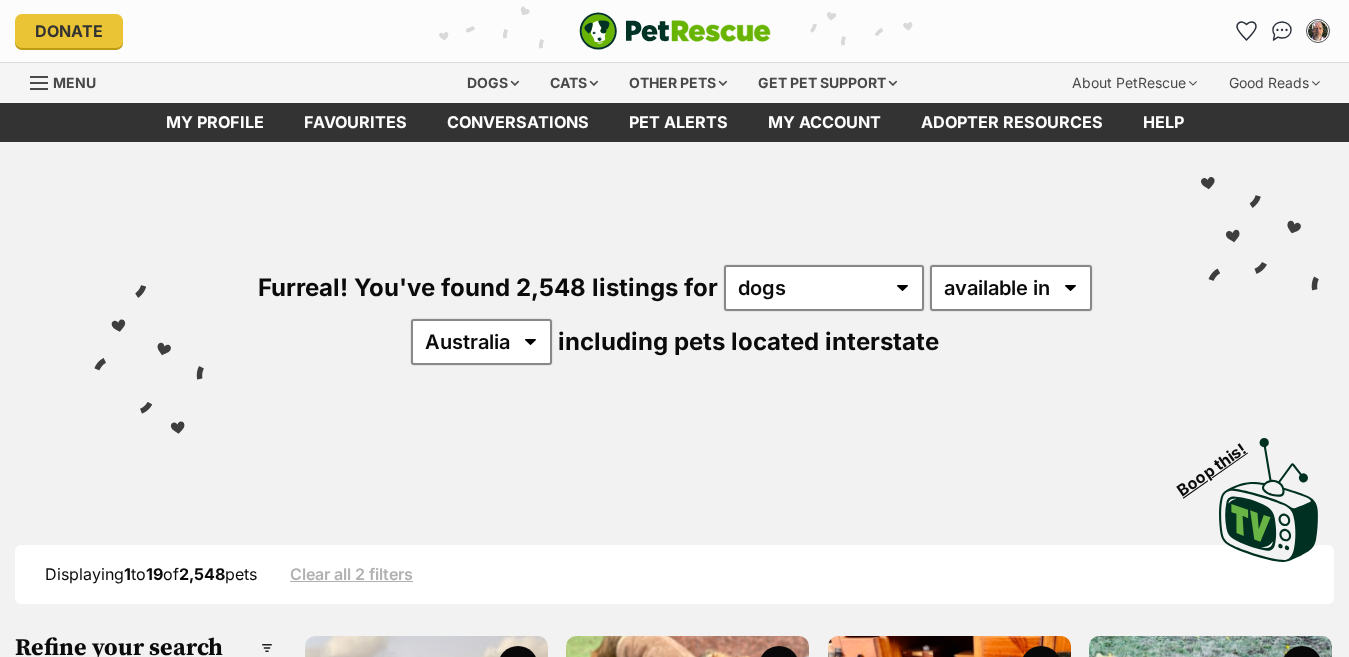 scroll, scrollTop: 0, scrollLeft: 0, axis: both 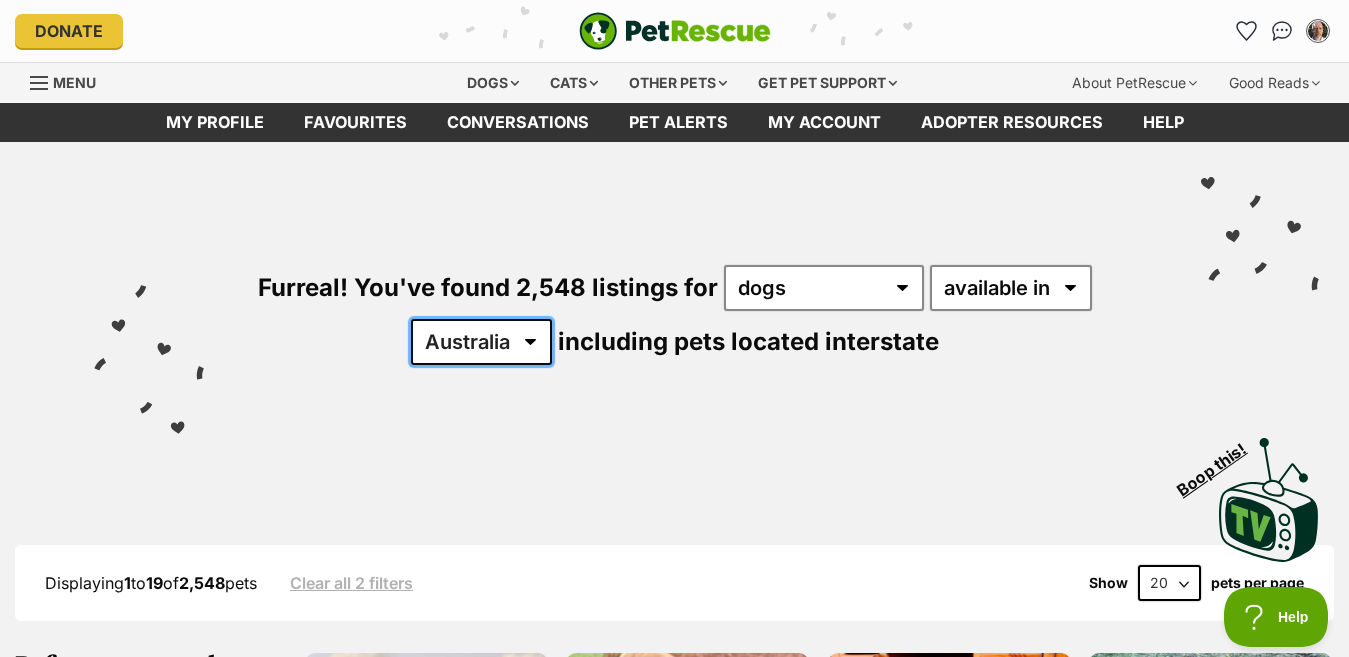 click on "Australia
ACT
NSW
NT
QLD
SA
TAS
VIC
WA" at bounding box center [481, 342] 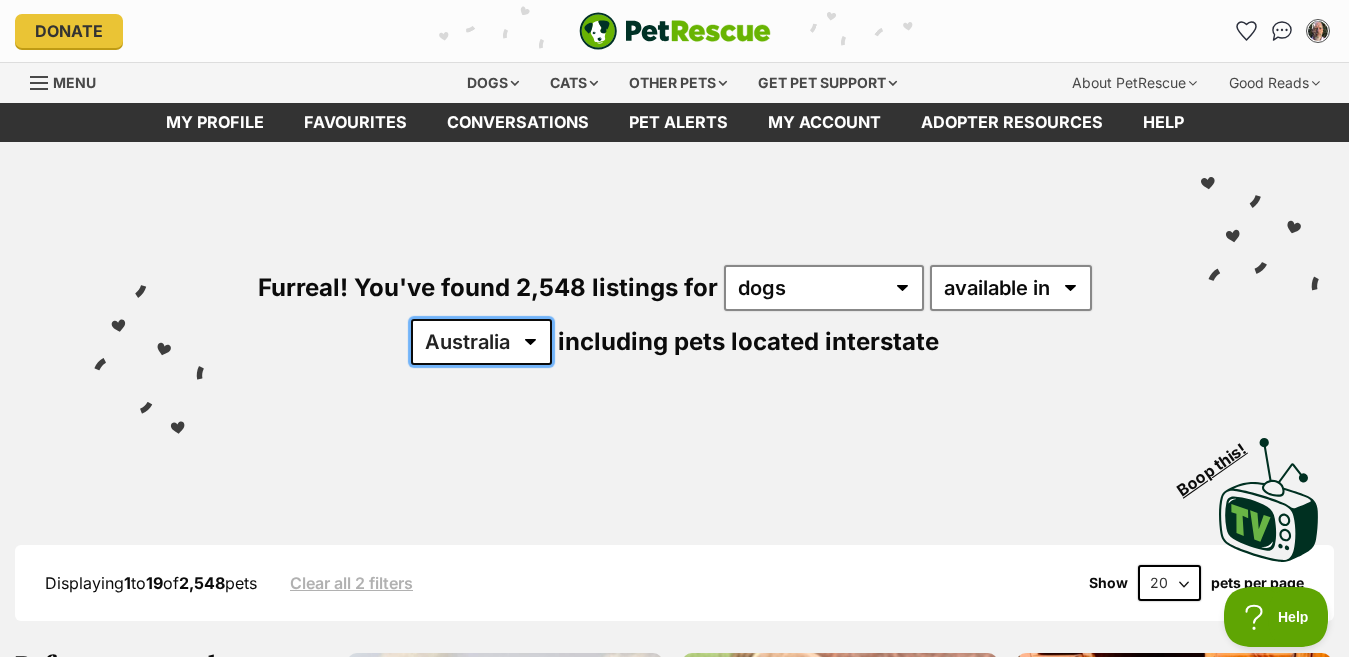 scroll, scrollTop: 0, scrollLeft: 0, axis: both 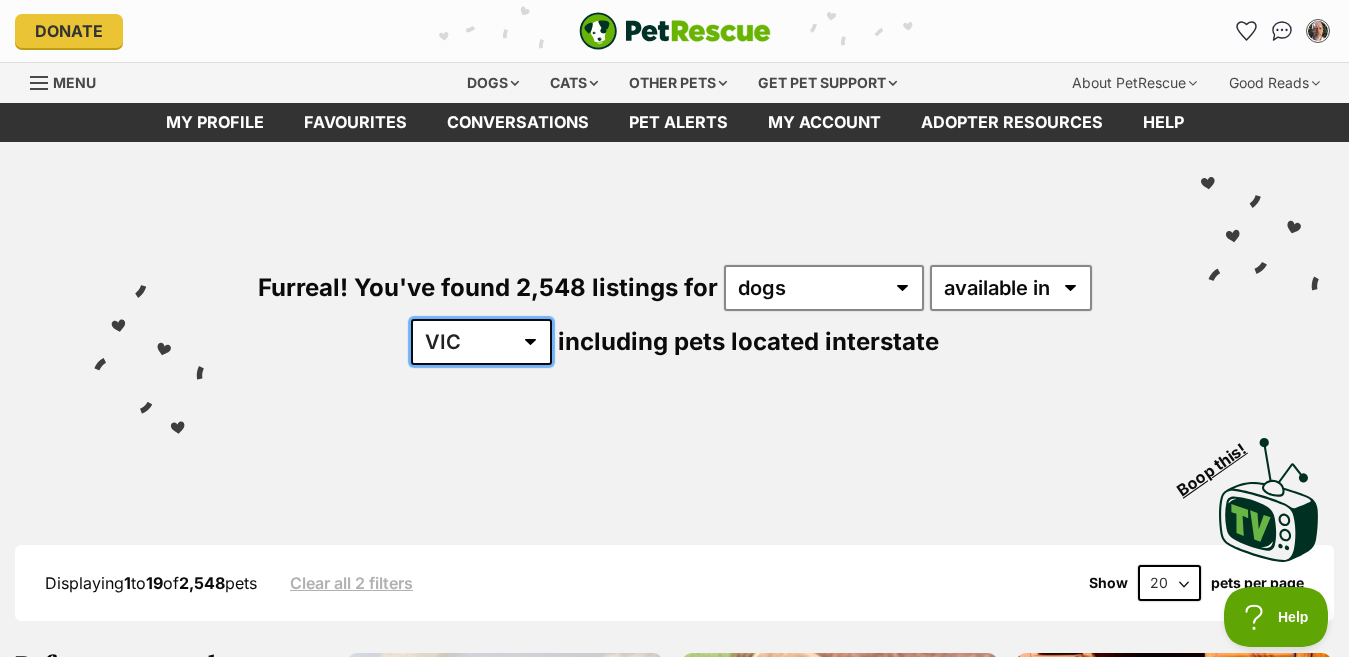 click on "Australia
ACT
NSW
NT
QLD
SA
TAS
VIC
WA" at bounding box center [481, 342] 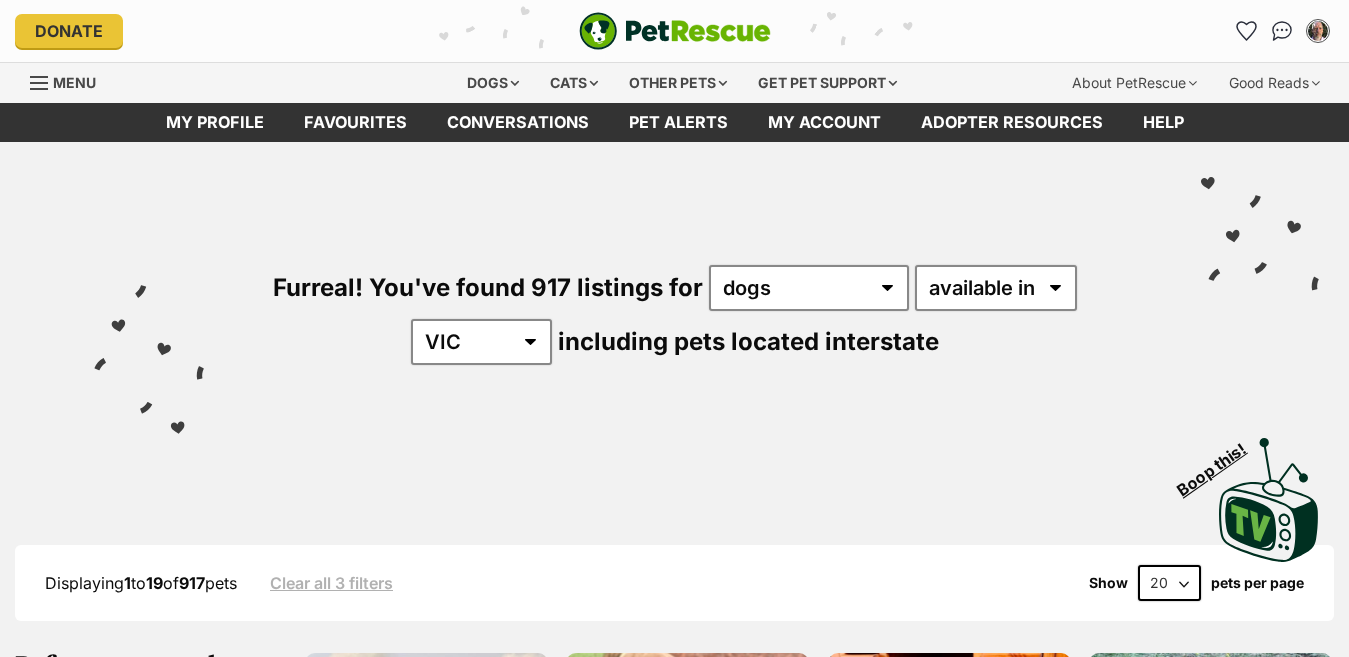 scroll, scrollTop: 0, scrollLeft: 0, axis: both 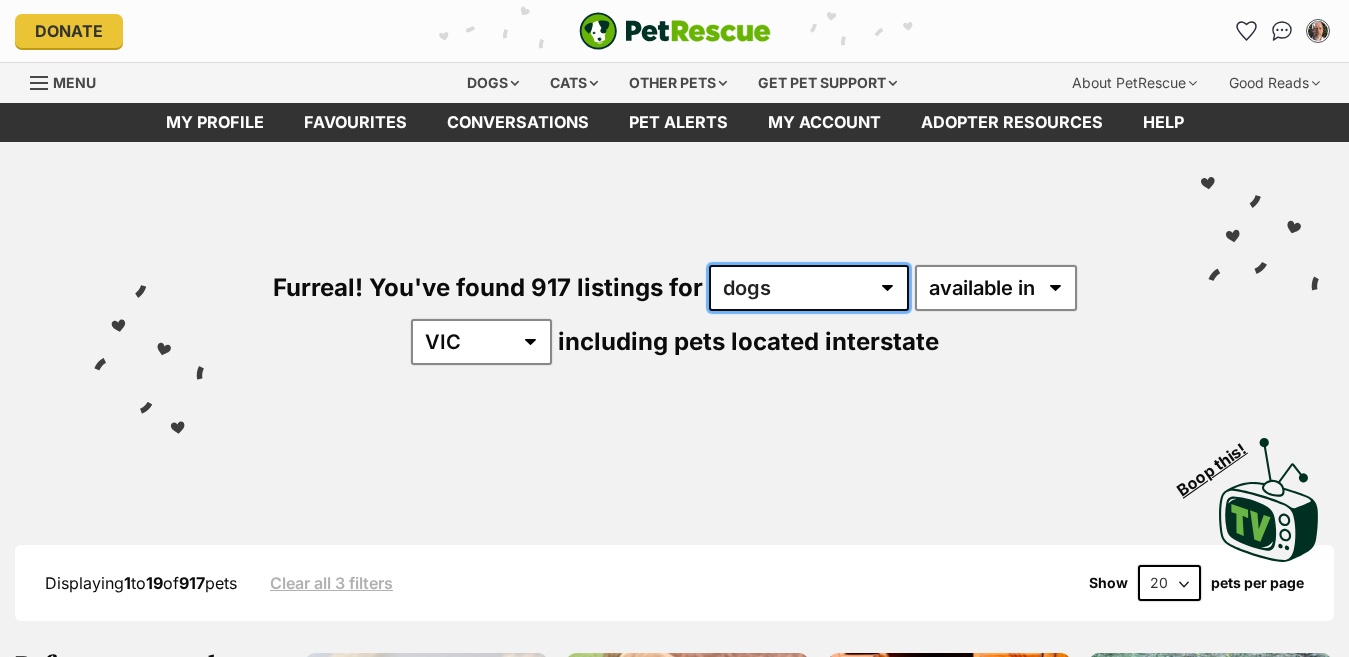 click on "any type of pet
cats
dogs
other pets" at bounding box center [809, 288] 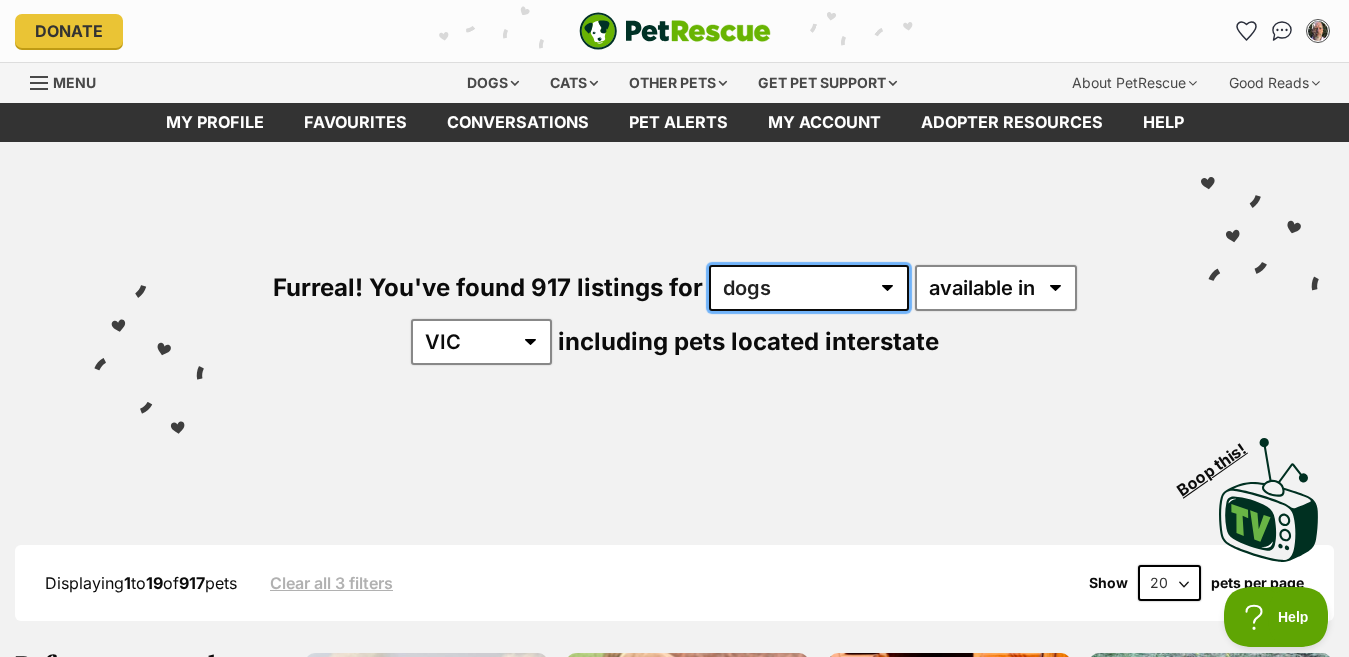 scroll, scrollTop: 0, scrollLeft: 0, axis: both 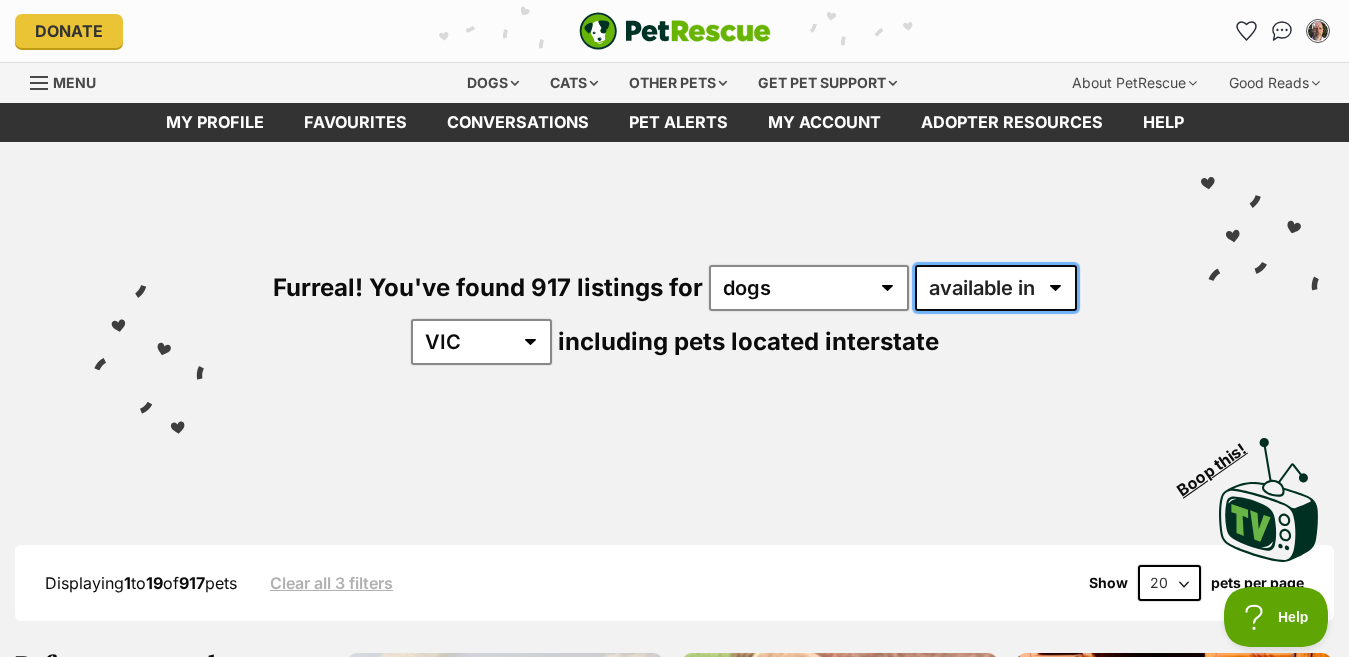 click on "available in
located in" at bounding box center [996, 288] 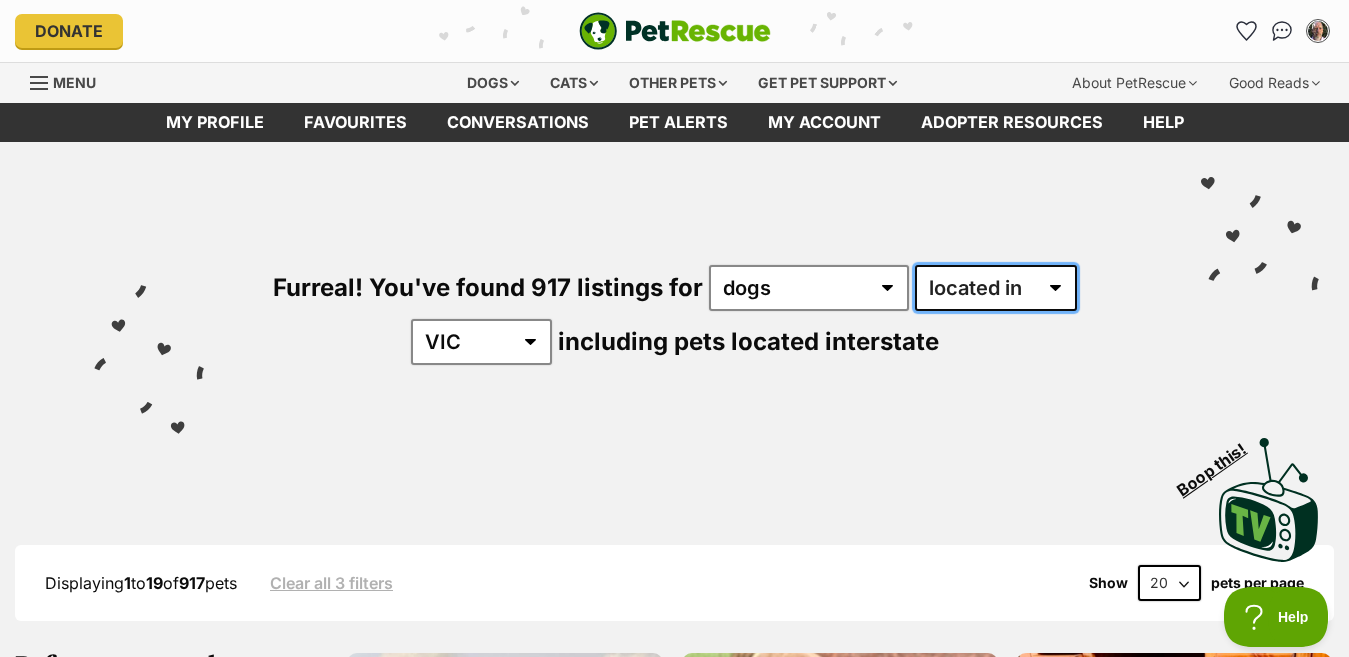 click on "available in
located in" at bounding box center [996, 288] 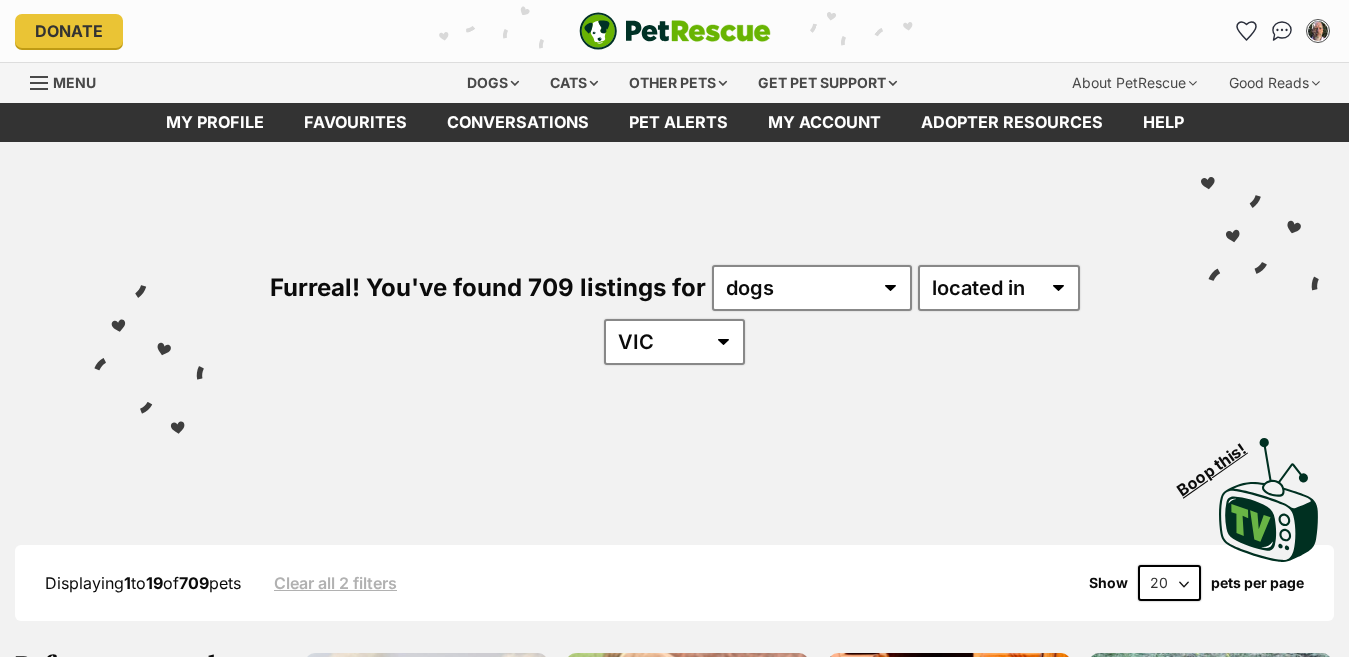 scroll, scrollTop: 0, scrollLeft: 0, axis: both 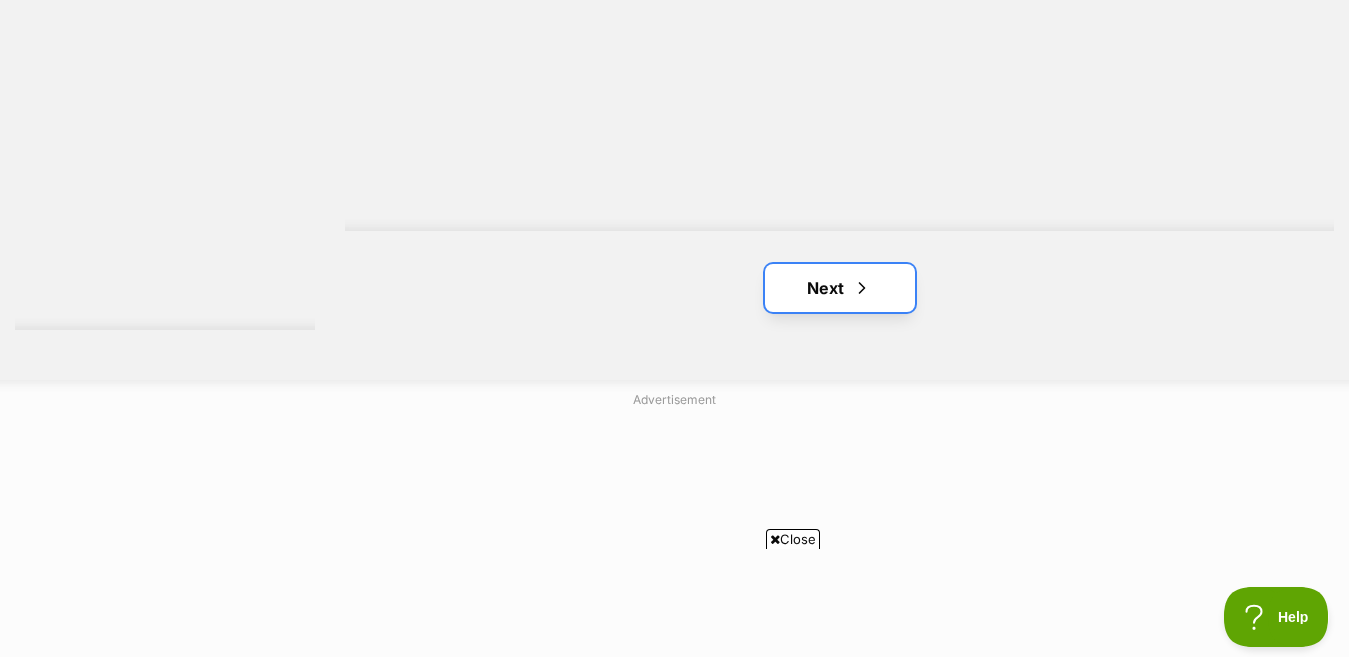click at bounding box center [862, 288] 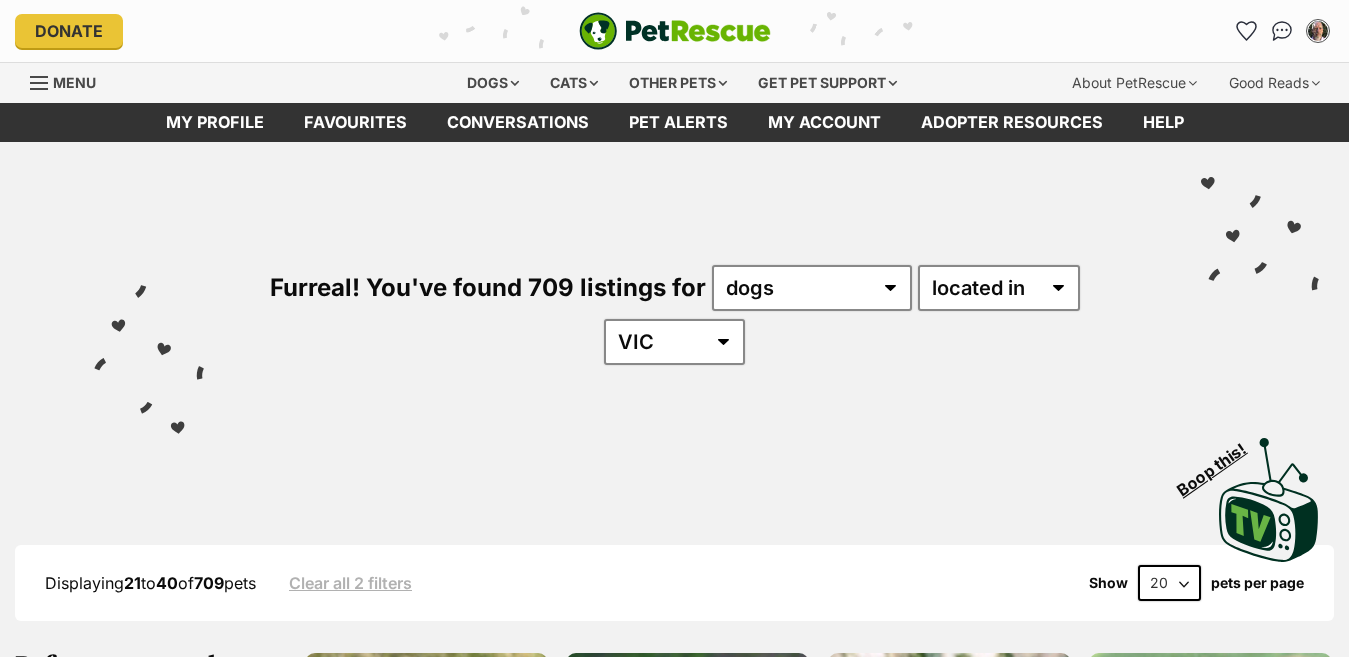scroll, scrollTop: 0, scrollLeft: 0, axis: both 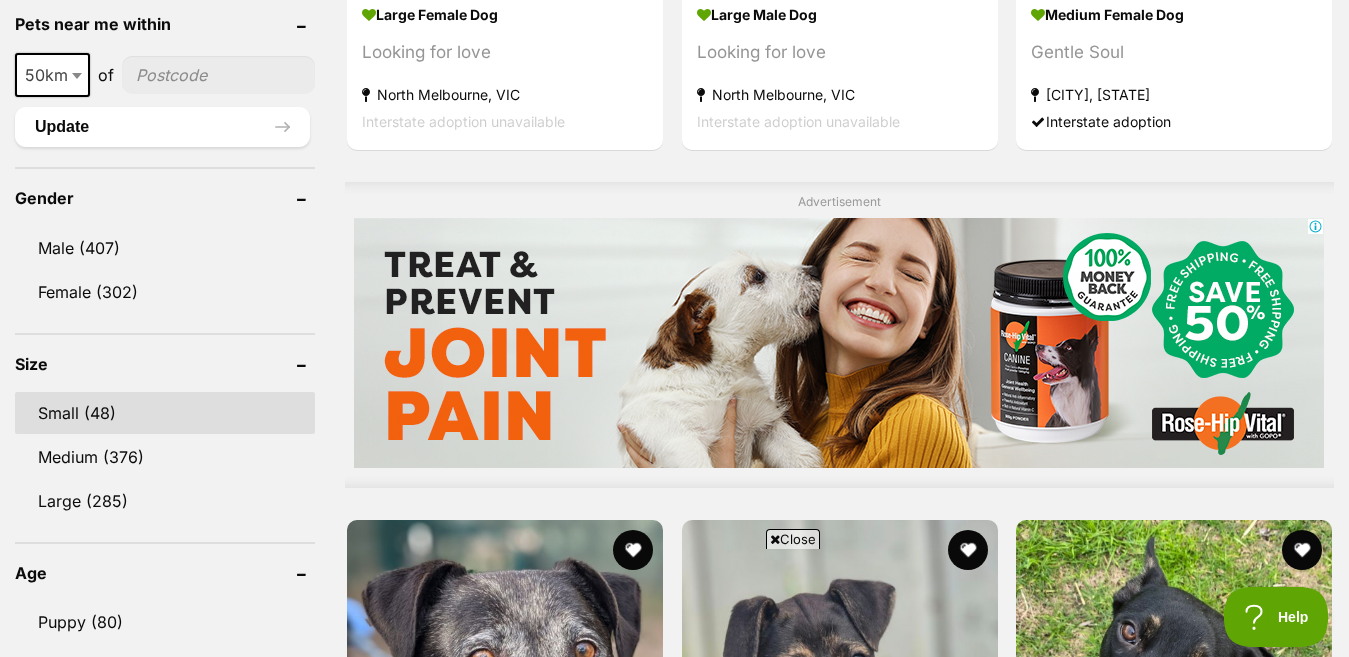 click on "Small (48)" at bounding box center (165, 413) 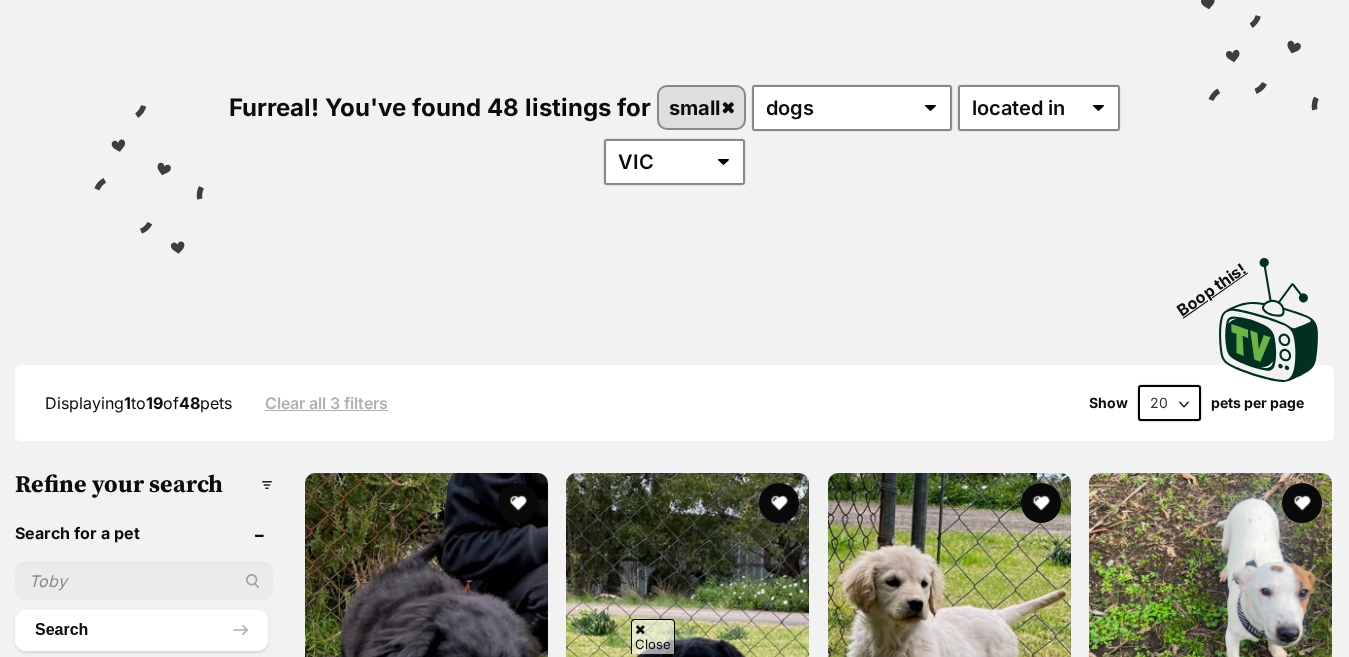scroll, scrollTop: 414, scrollLeft: 0, axis: vertical 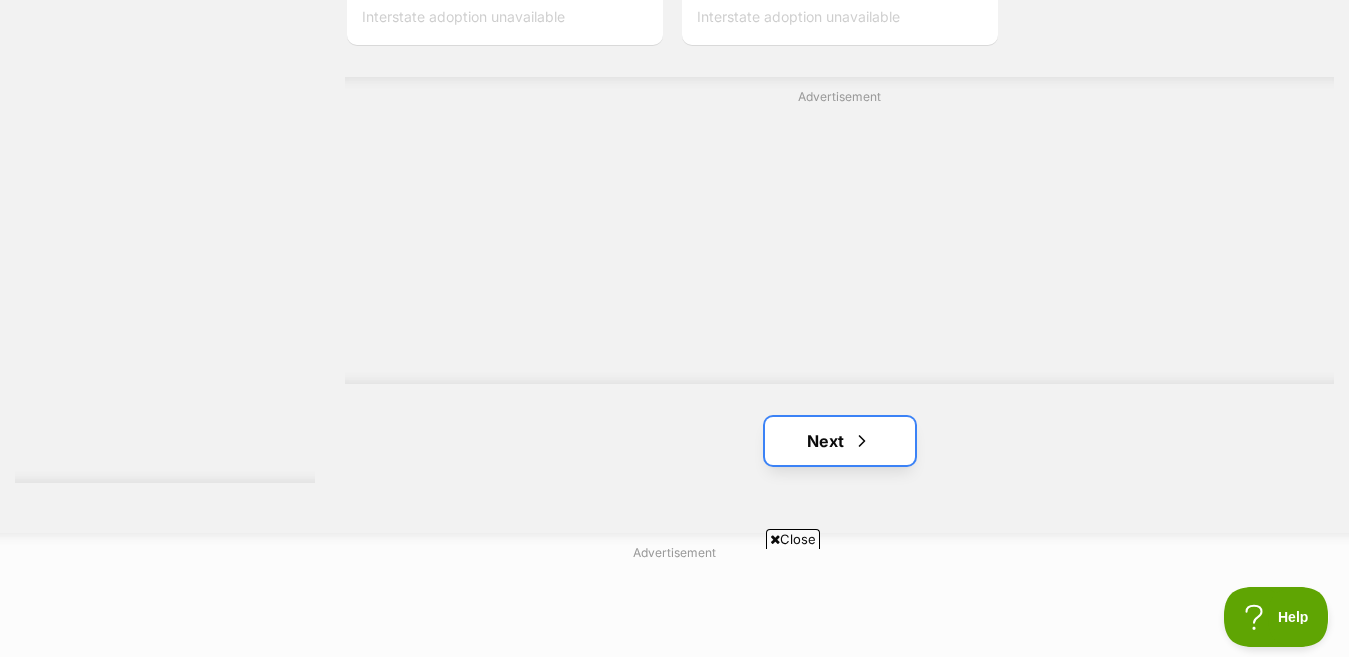 click at bounding box center [862, 441] 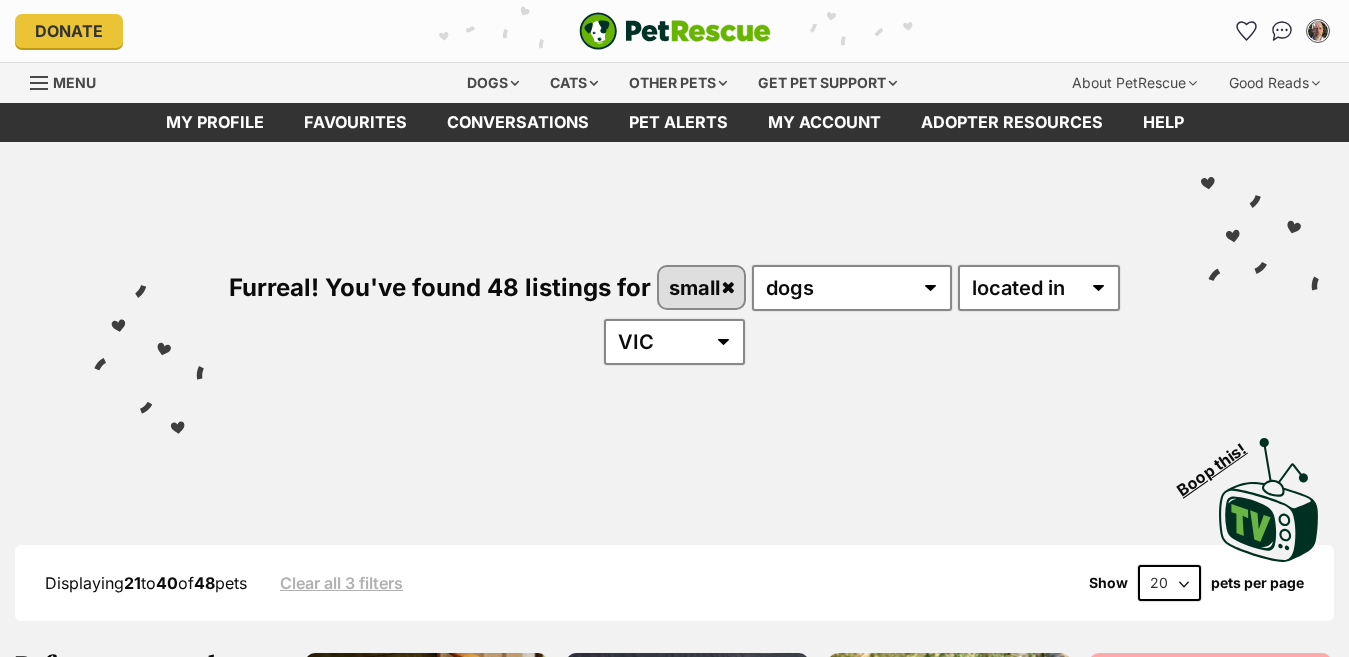 scroll, scrollTop: 0, scrollLeft: 0, axis: both 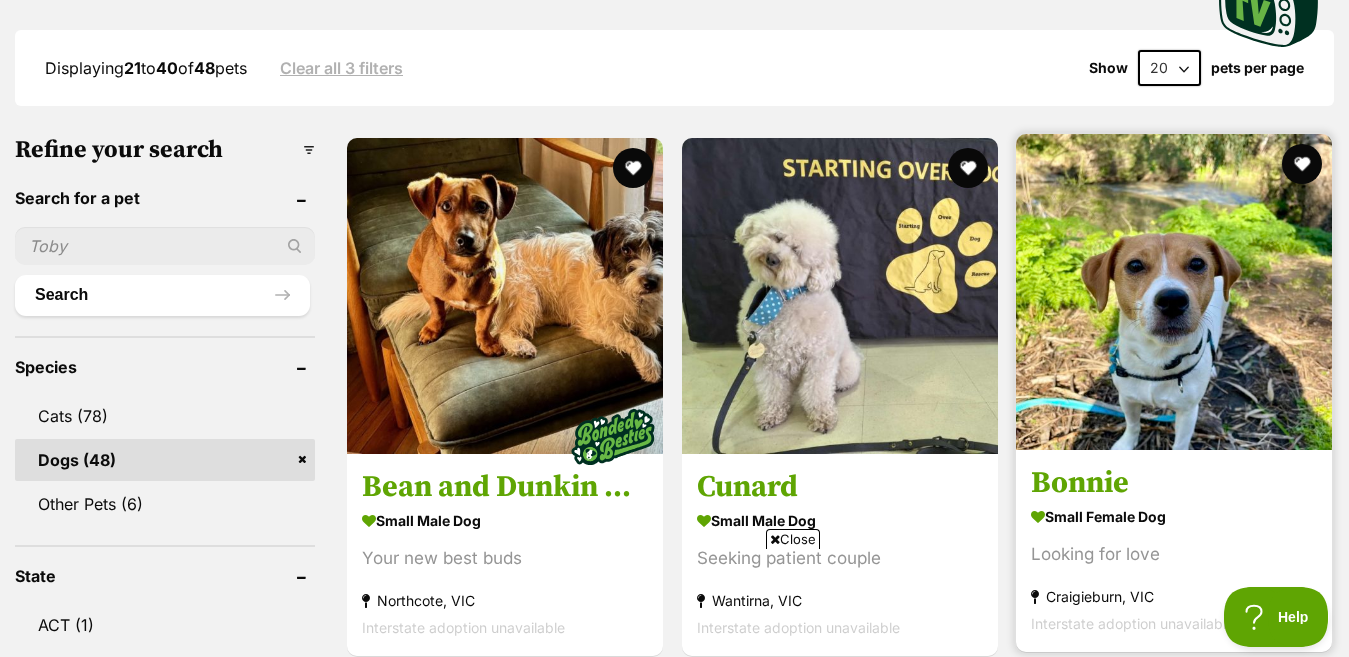 click at bounding box center (1174, 292) 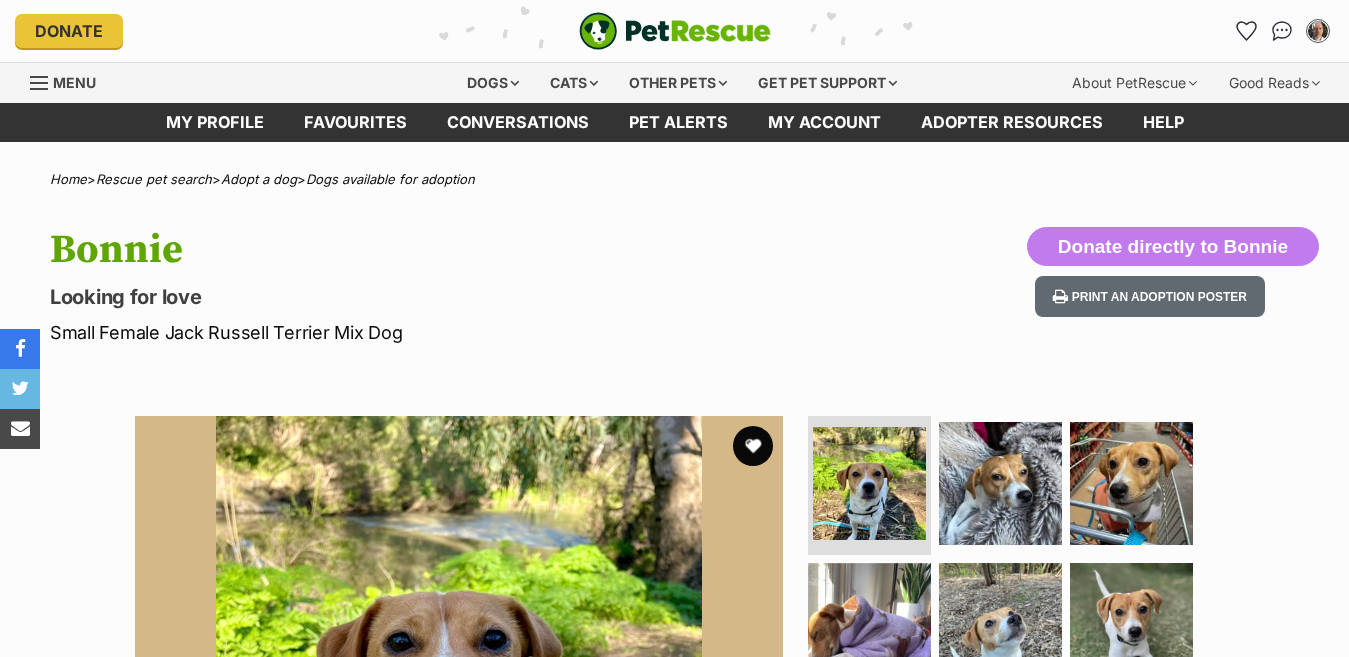 scroll, scrollTop: 0, scrollLeft: 0, axis: both 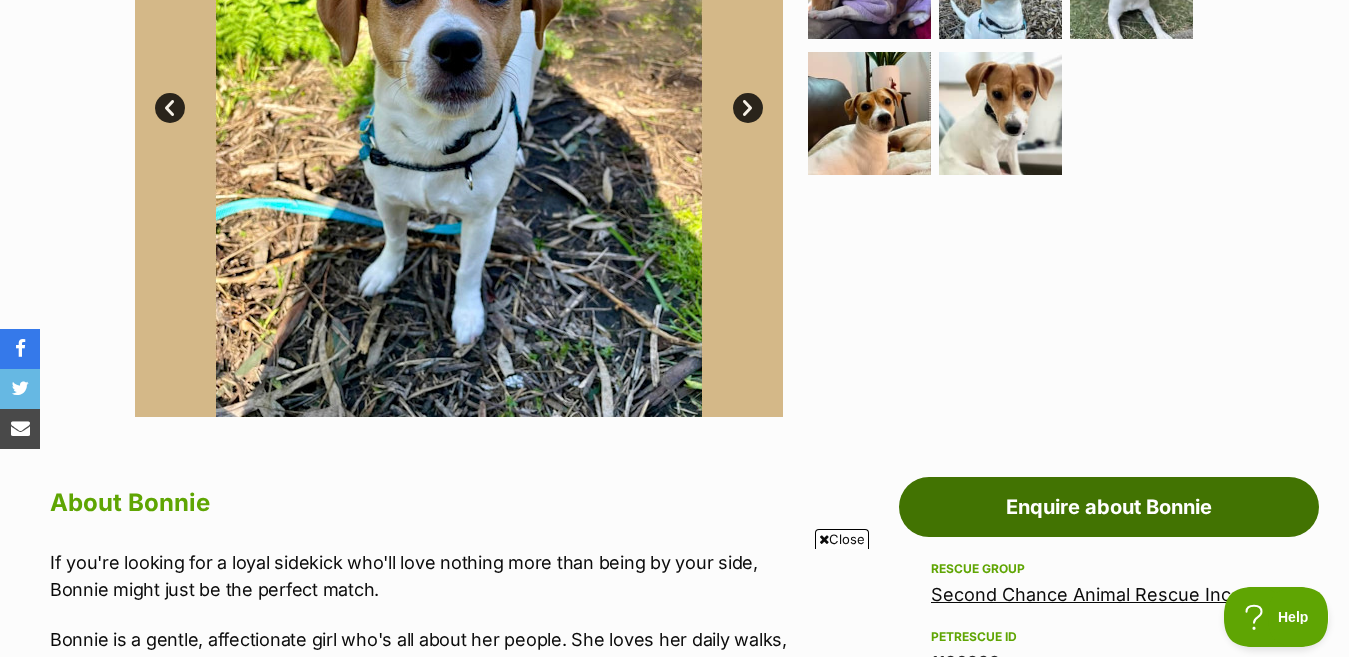click on "Enquire about Bonnie" at bounding box center [1109, 507] 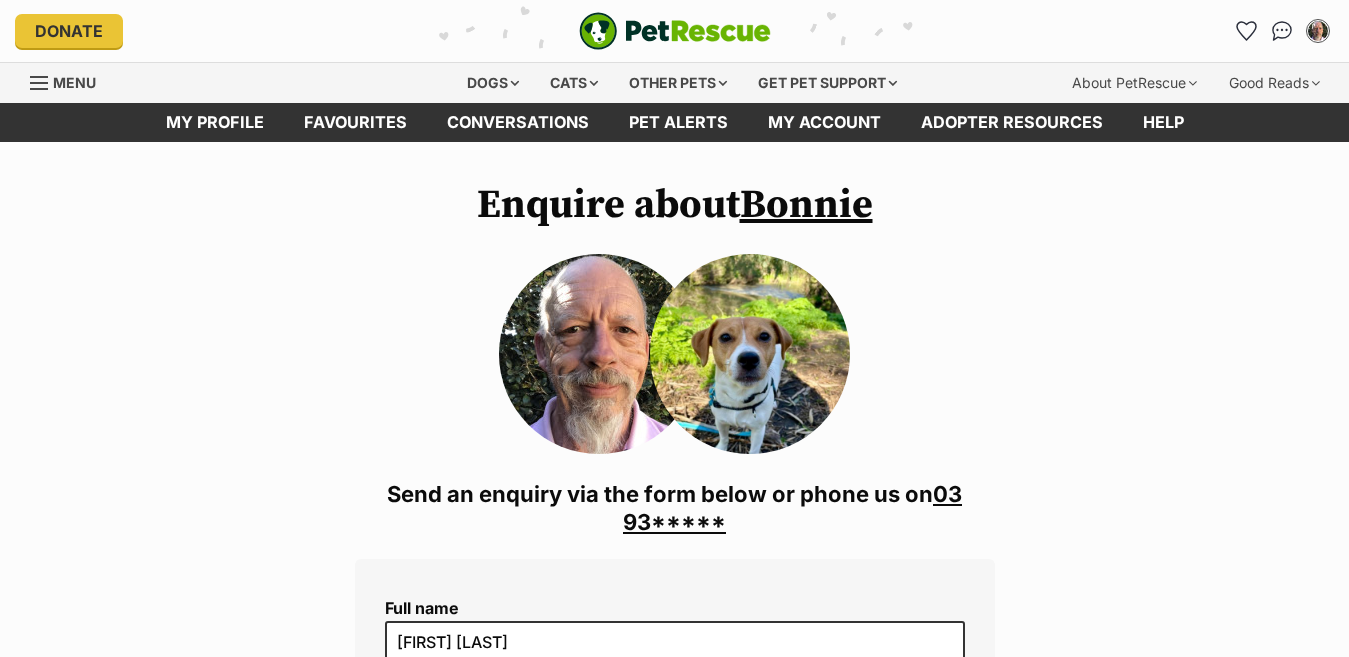 scroll, scrollTop: 0, scrollLeft: 0, axis: both 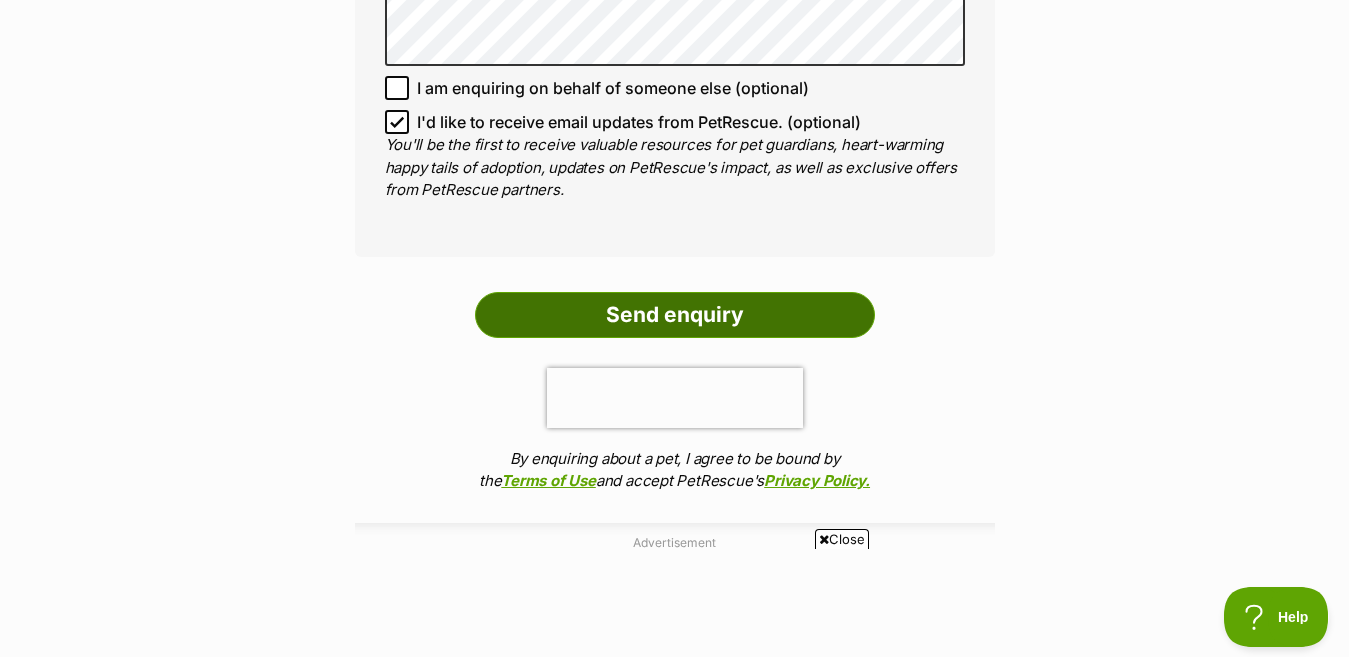 click on "Send enquiry" at bounding box center [675, 315] 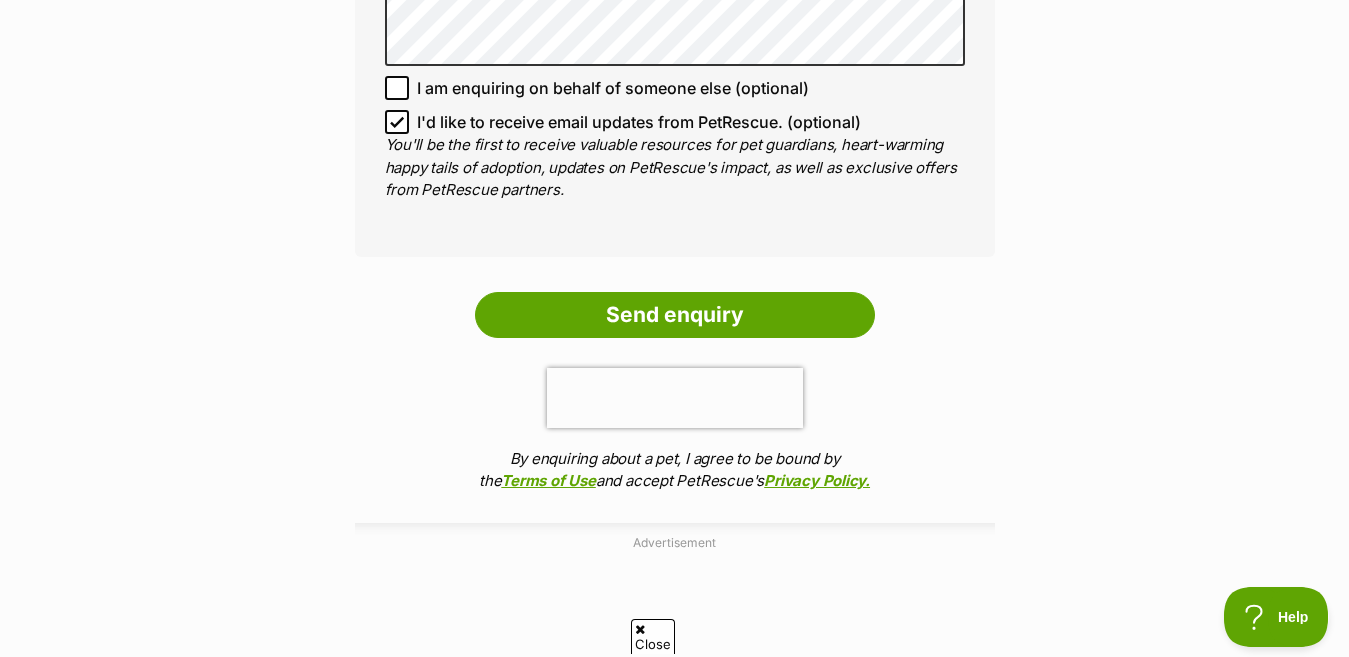 scroll, scrollTop: 0, scrollLeft: 0, axis: both 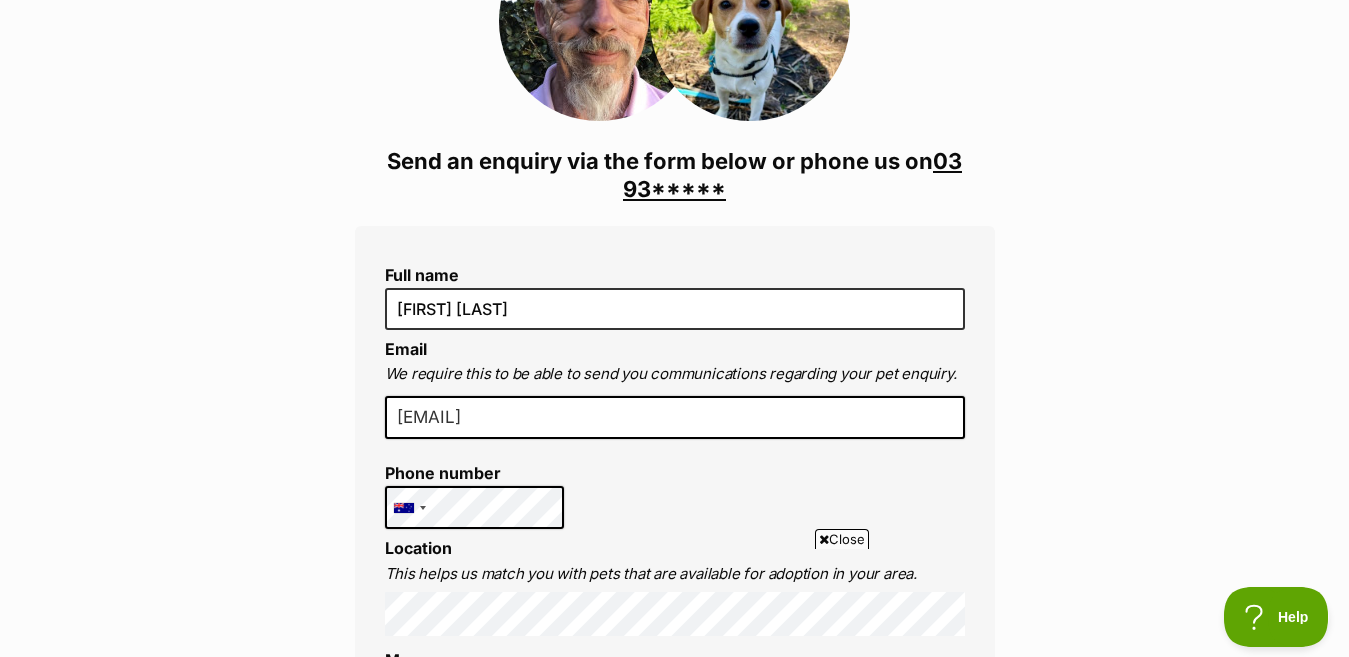 click on "03 93*****" at bounding box center [792, 175] 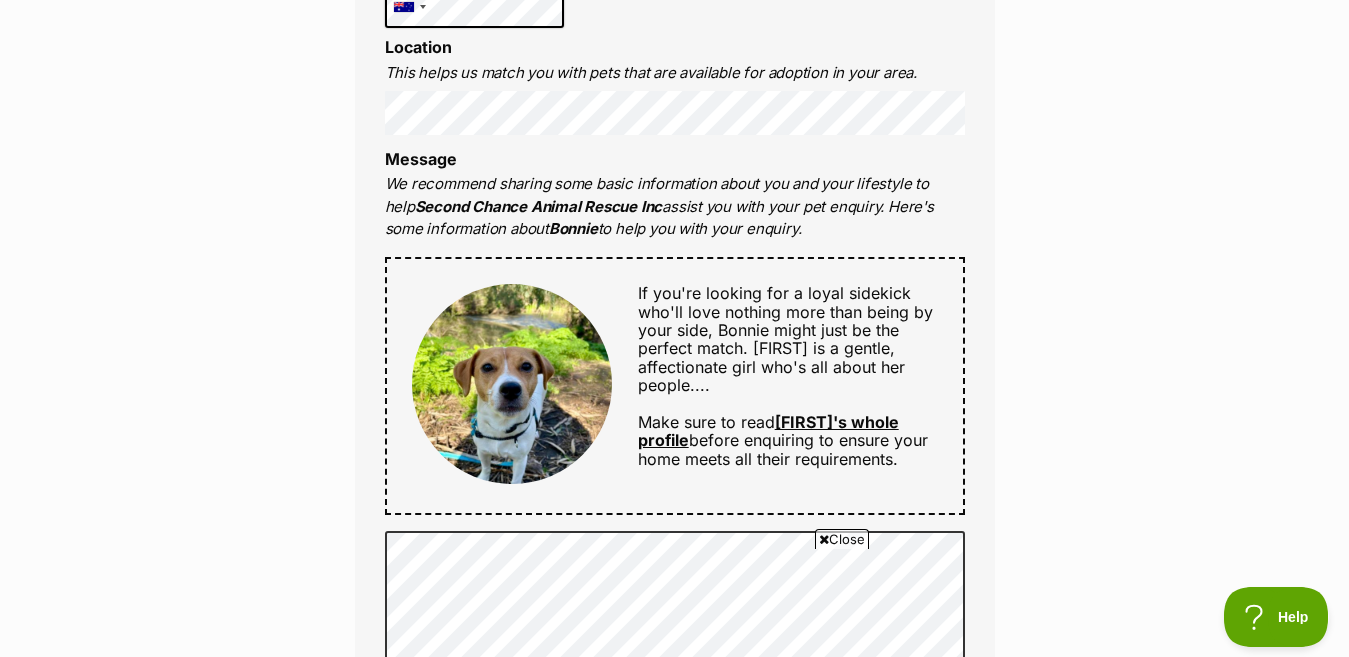 scroll, scrollTop: 598, scrollLeft: 0, axis: vertical 